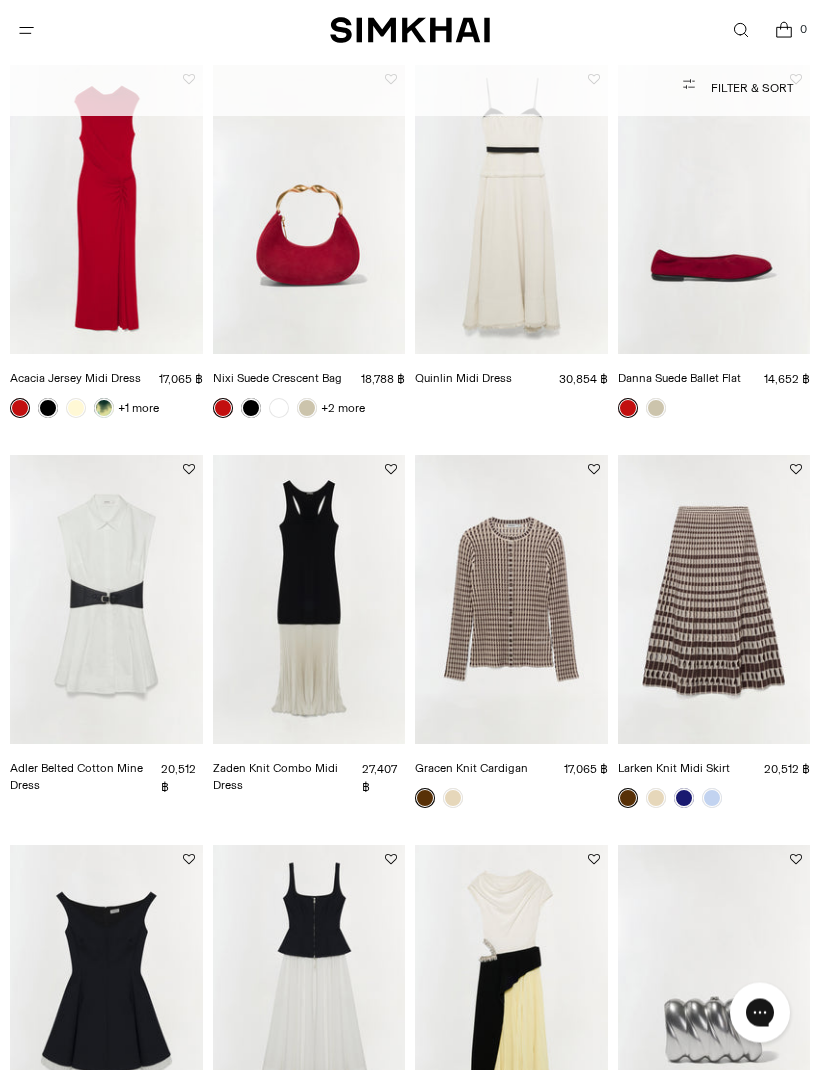 scroll, scrollTop: 503, scrollLeft: 0, axis: vertical 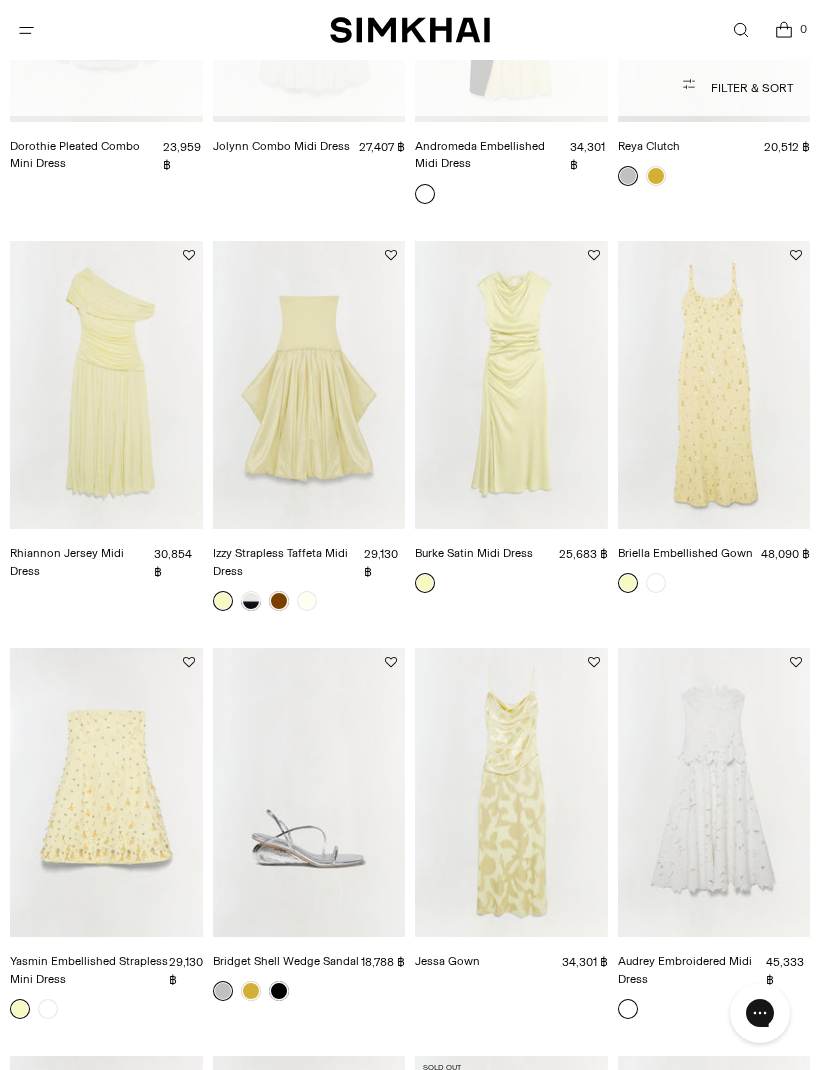 click at bounding box center [106, 385] 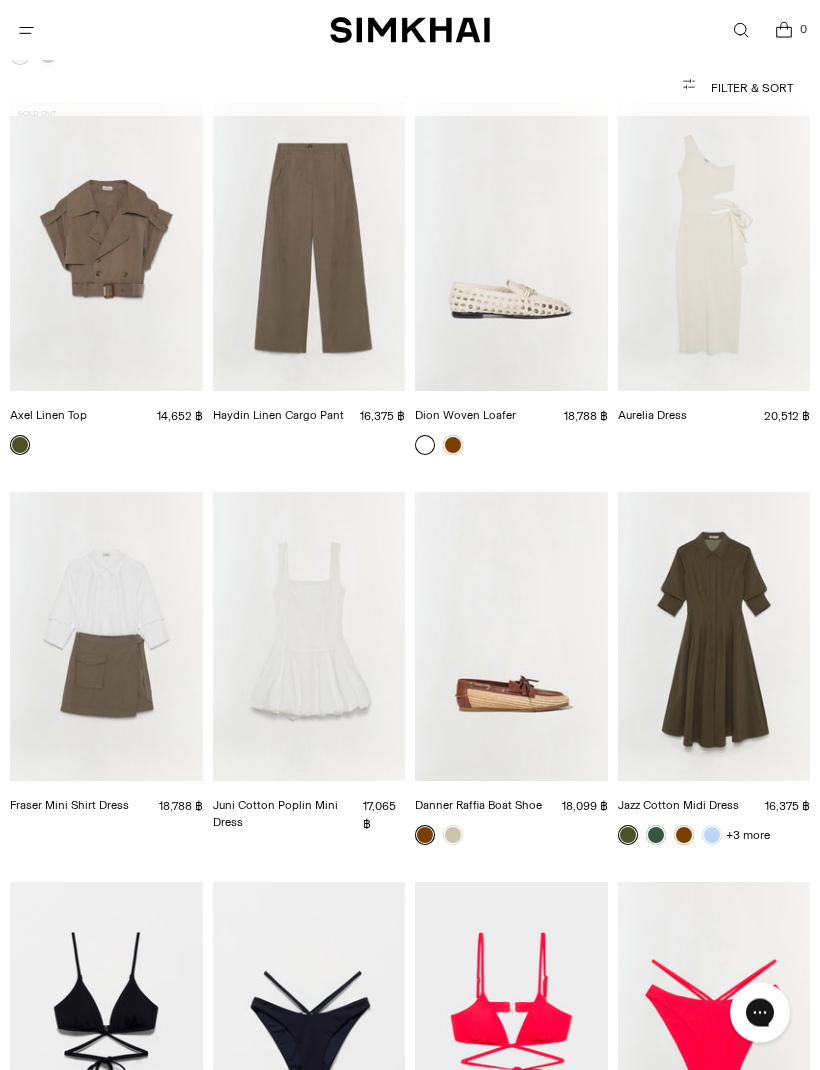 scroll, scrollTop: 15247, scrollLeft: 0, axis: vertical 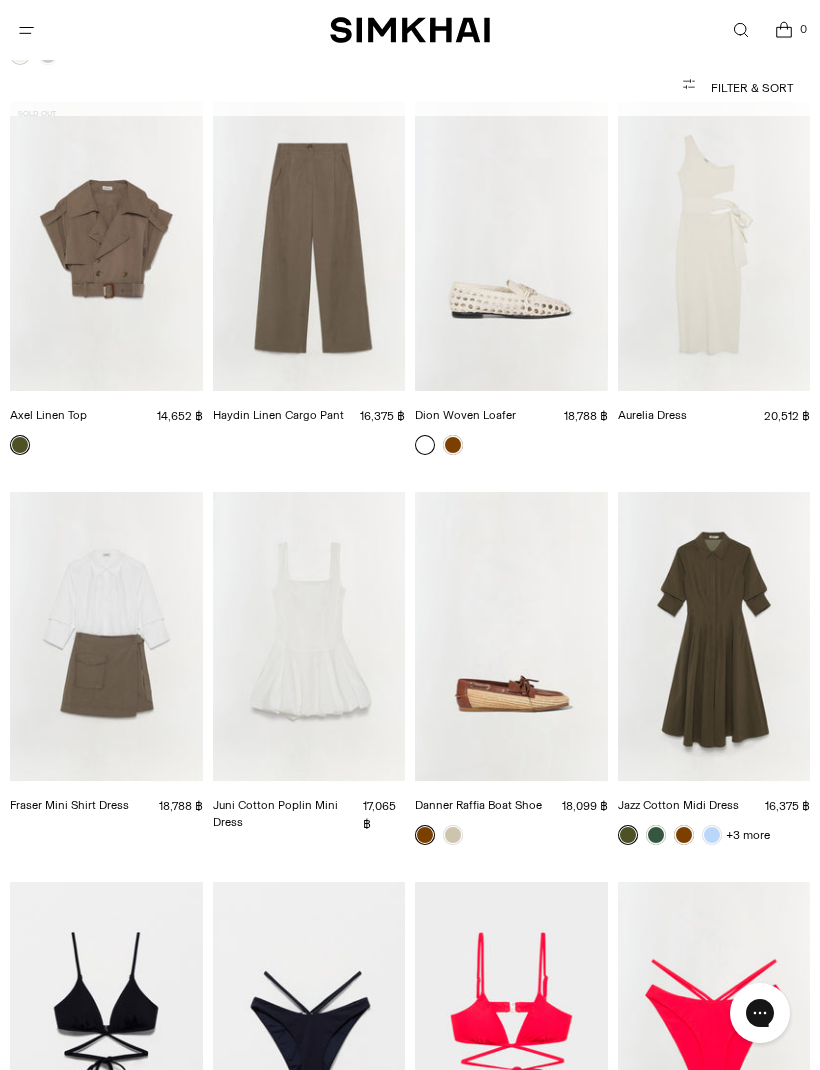 click at bounding box center (714, 636) 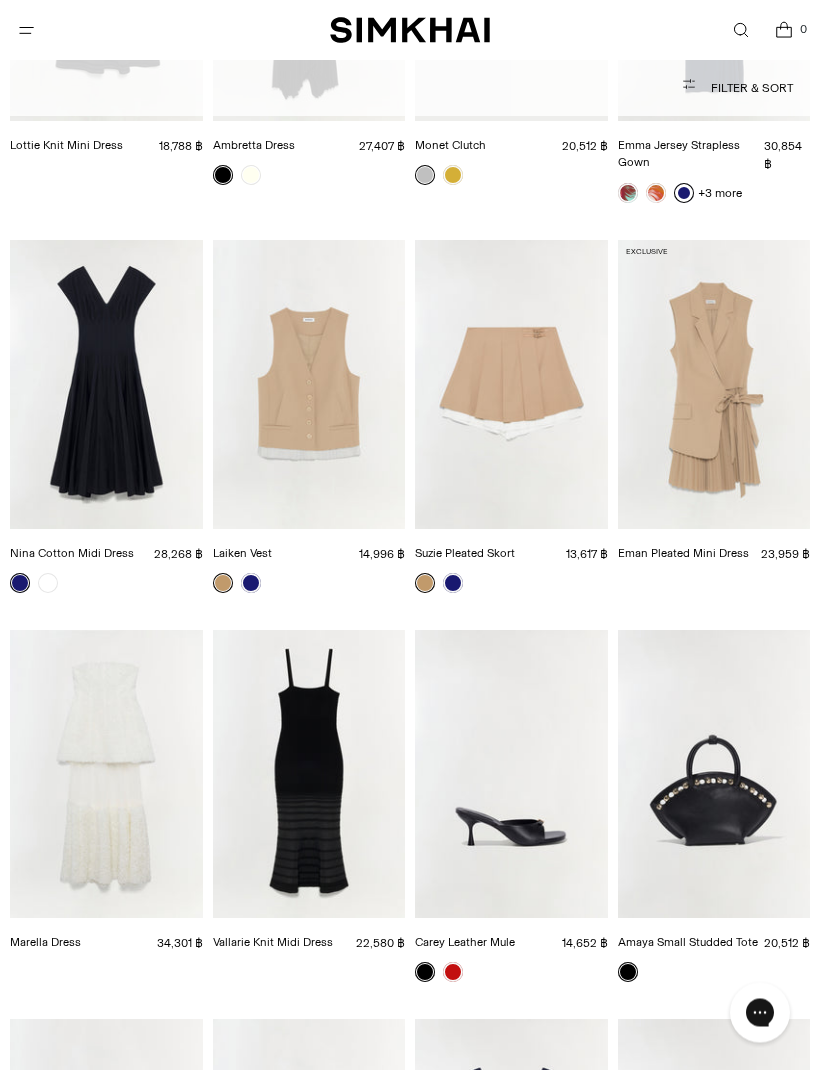 scroll, scrollTop: 17120, scrollLeft: 0, axis: vertical 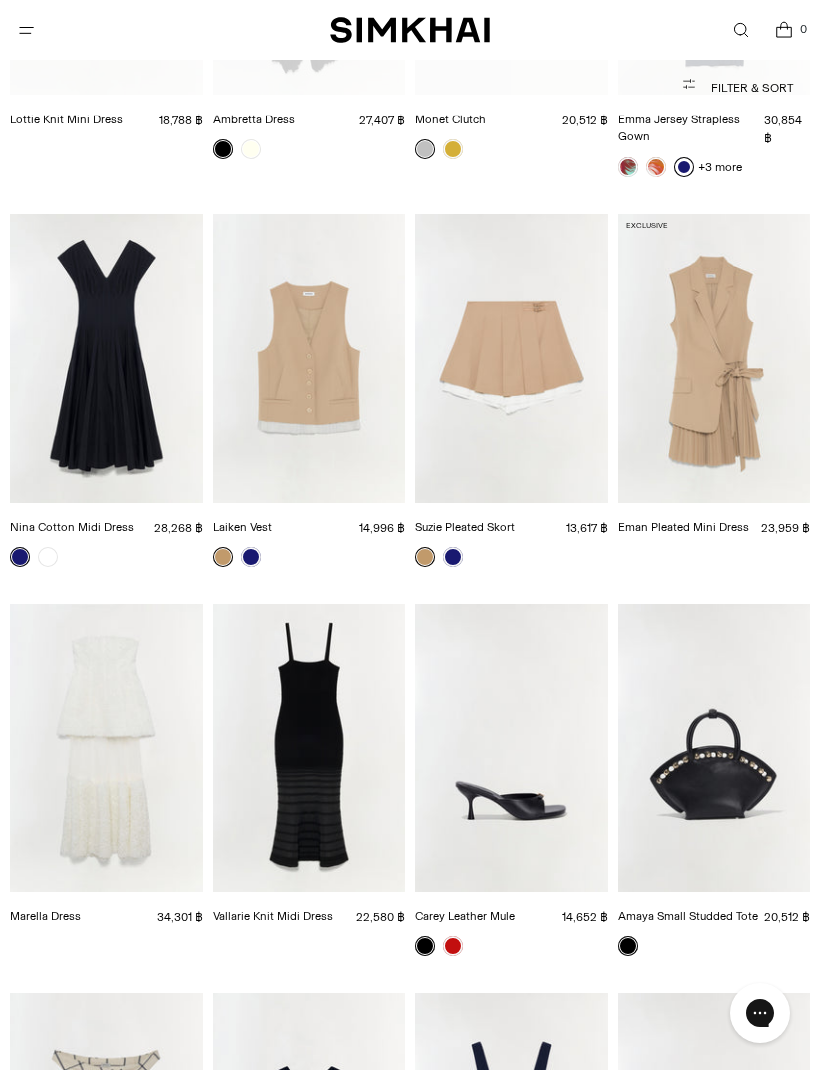click at bounding box center [309, 358] 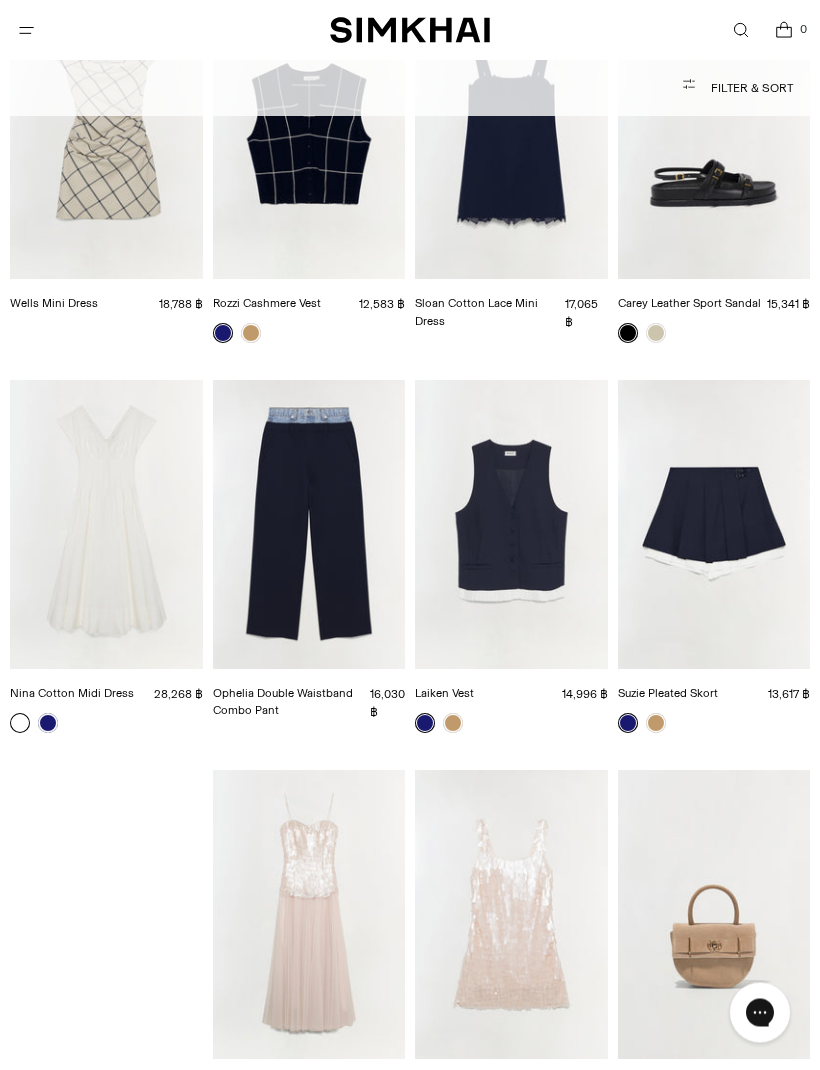 scroll, scrollTop: 18123, scrollLeft: 0, axis: vertical 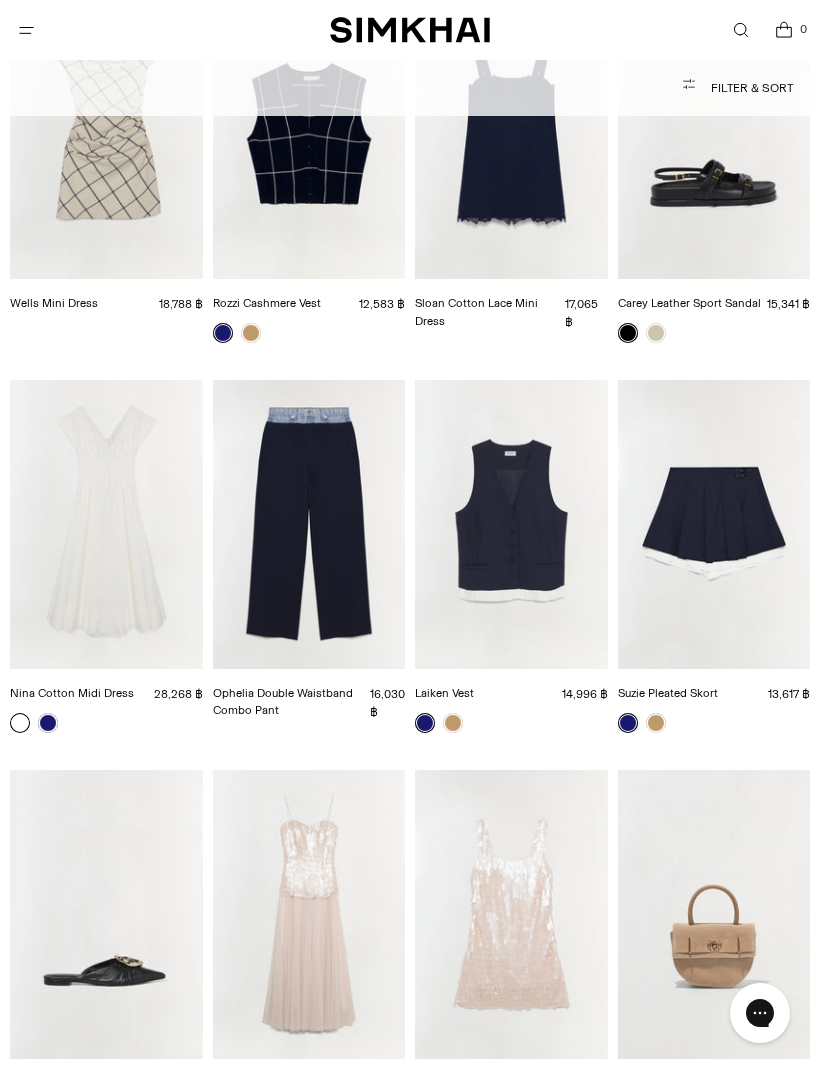 click at bounding box center (106, 524) 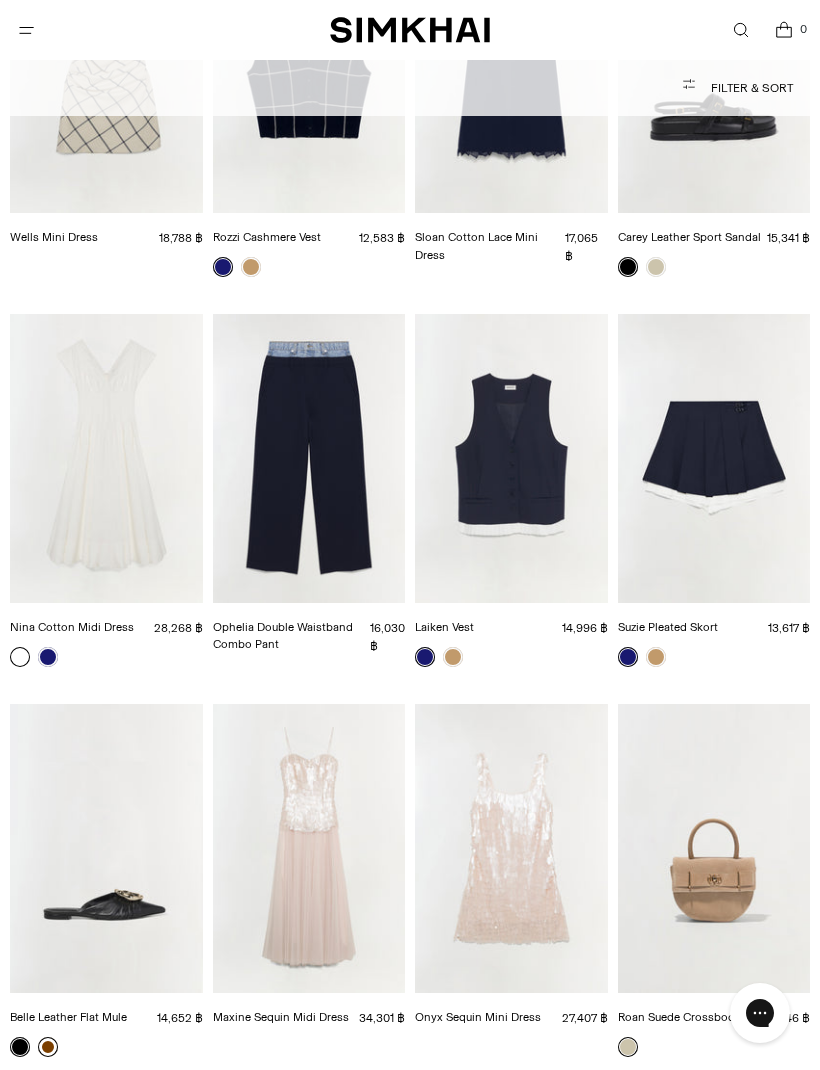 scroll, scrollTop: 19122, scrollLeft: 0, axis: vertical 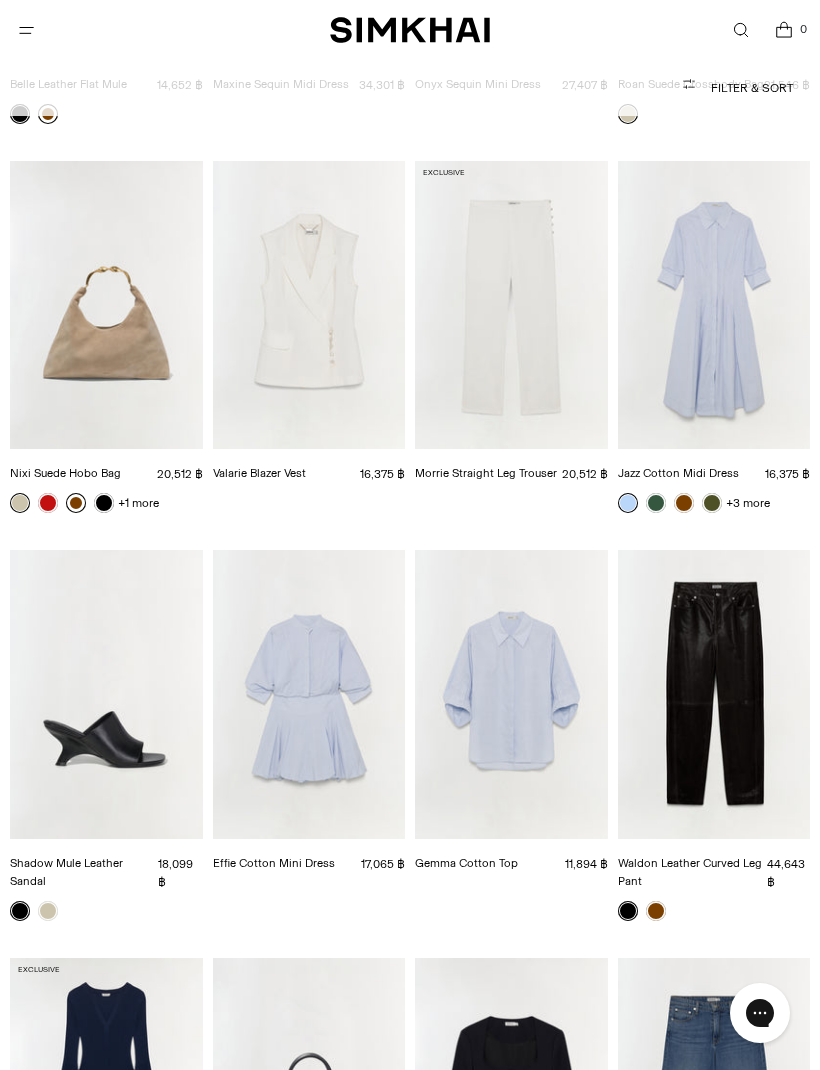 click at bounding box center (309, 694) 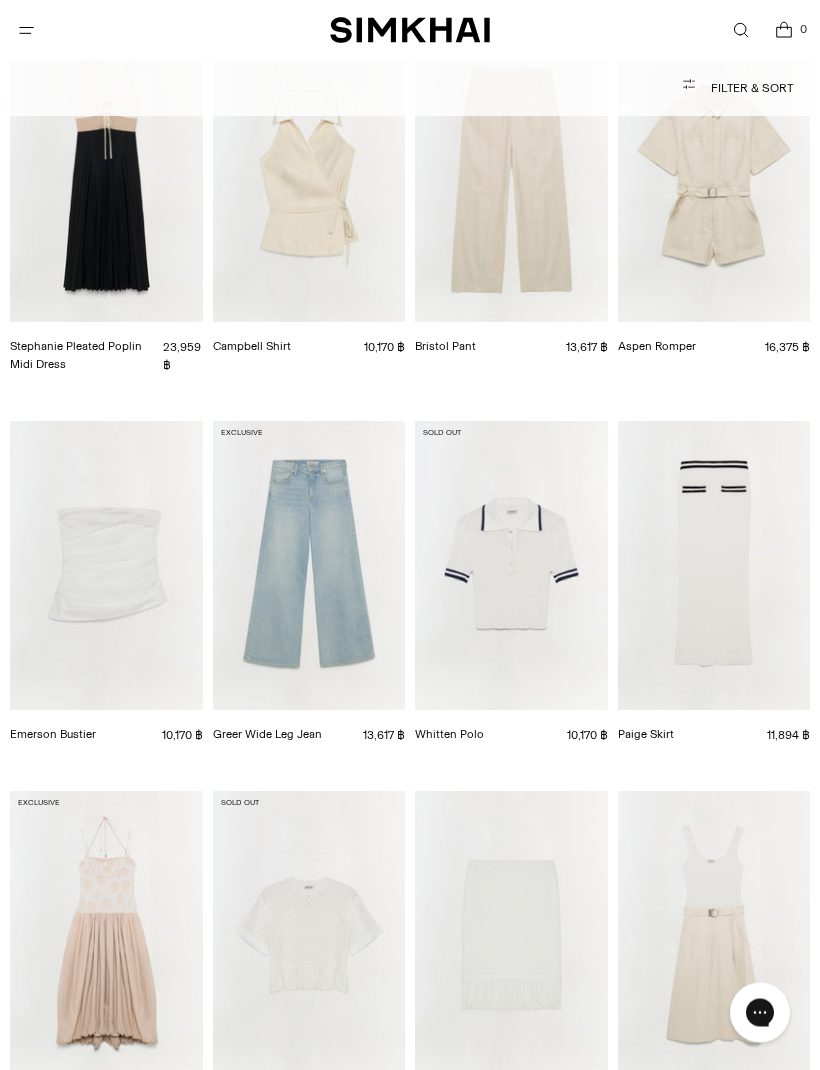 scroll, scrollTop: 24328, scrollLeft: 0, axis: vertical 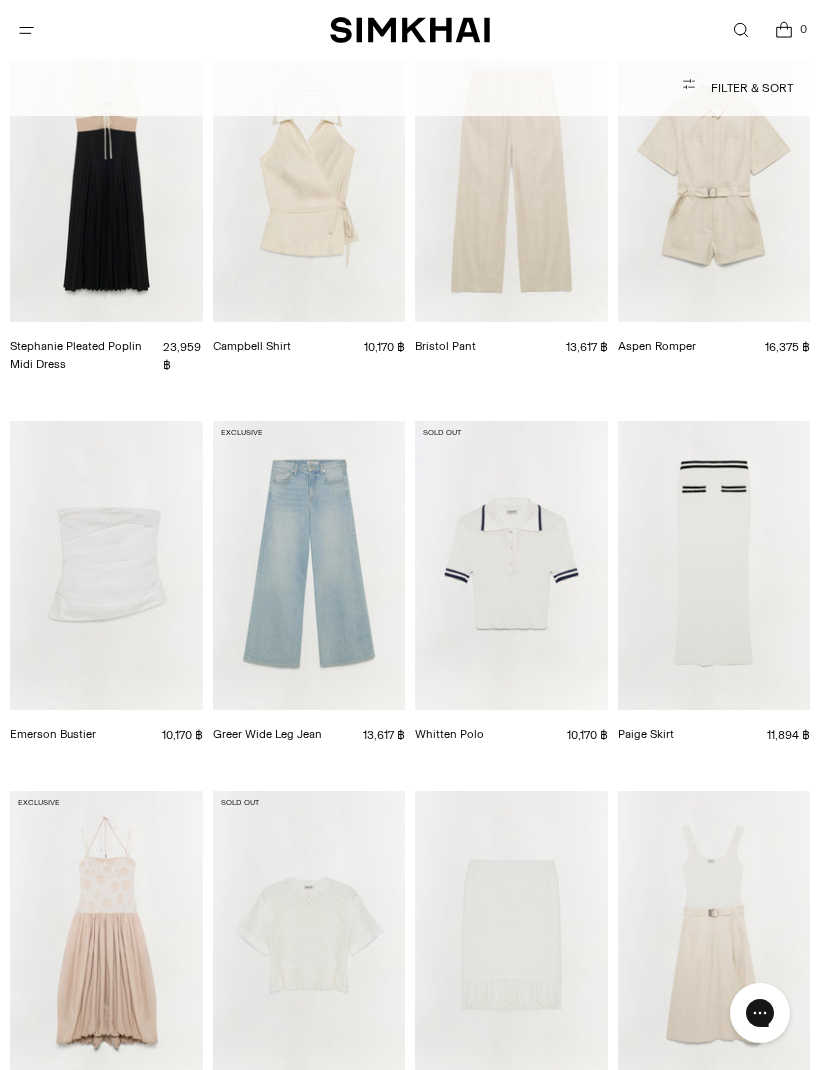 click at bounding box center (511, 565) 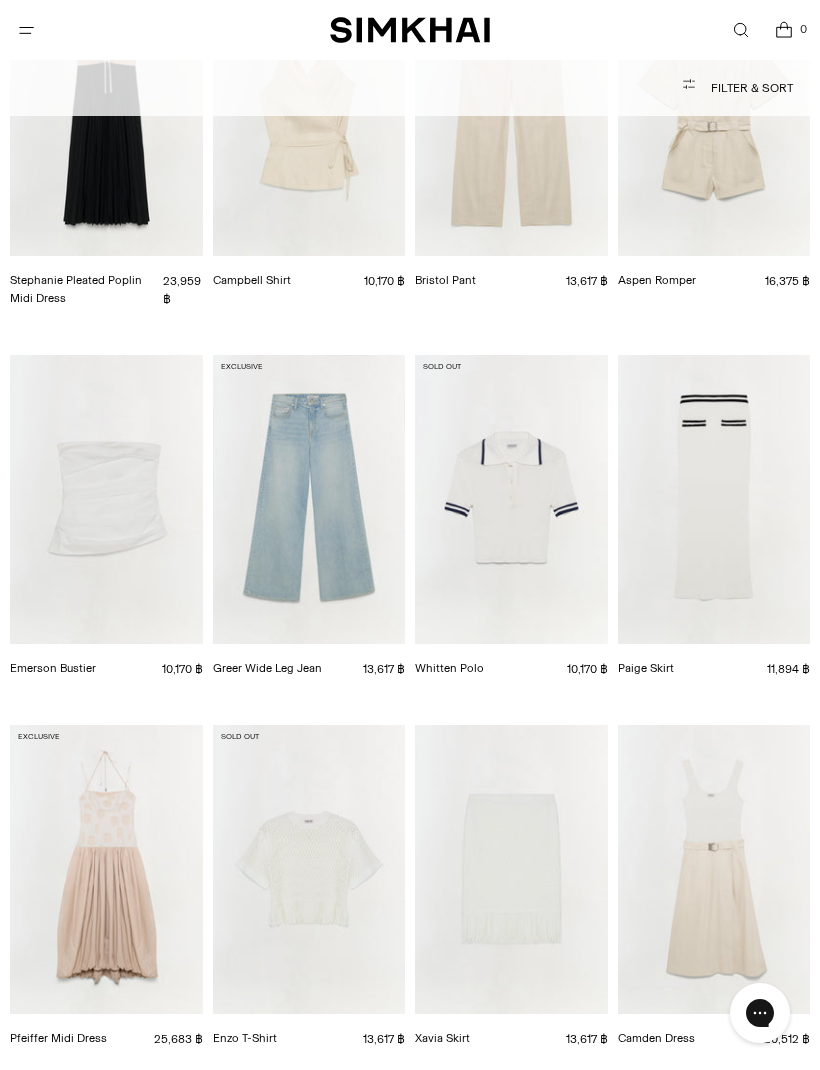click at bounding box center (714, 499) 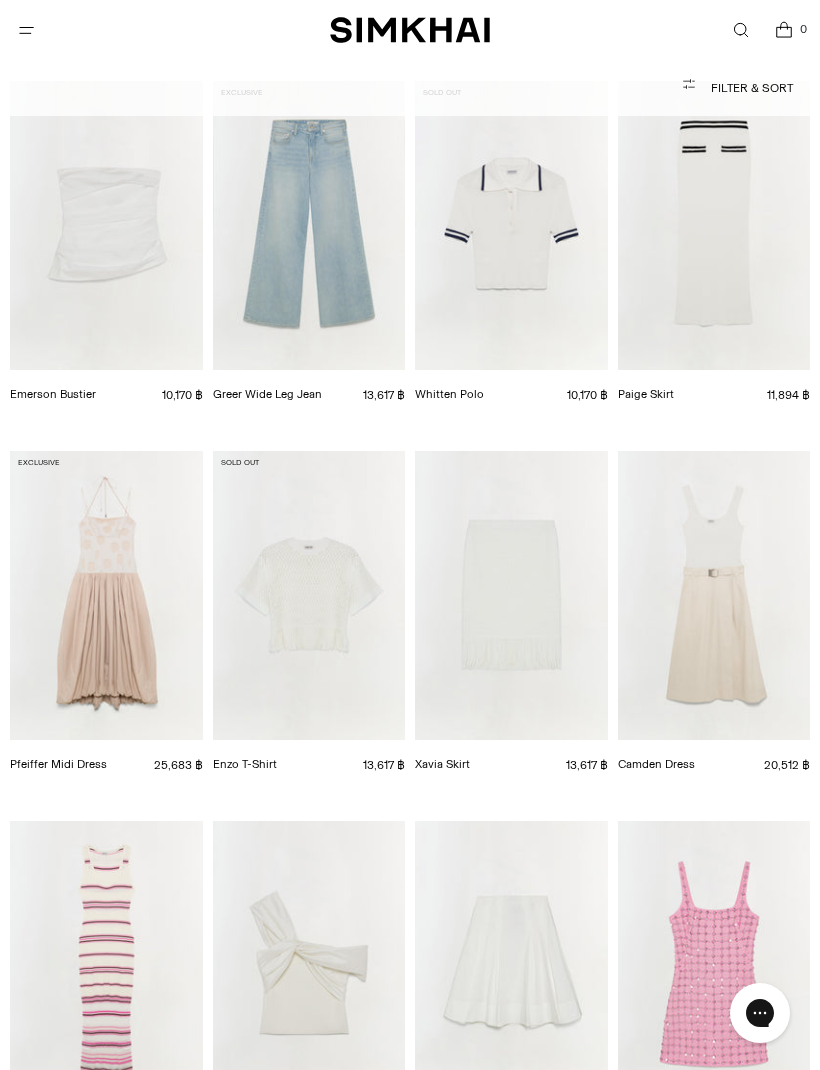 scroll, scrollTop: 24912, scrollLeft: 0, axis: vertical 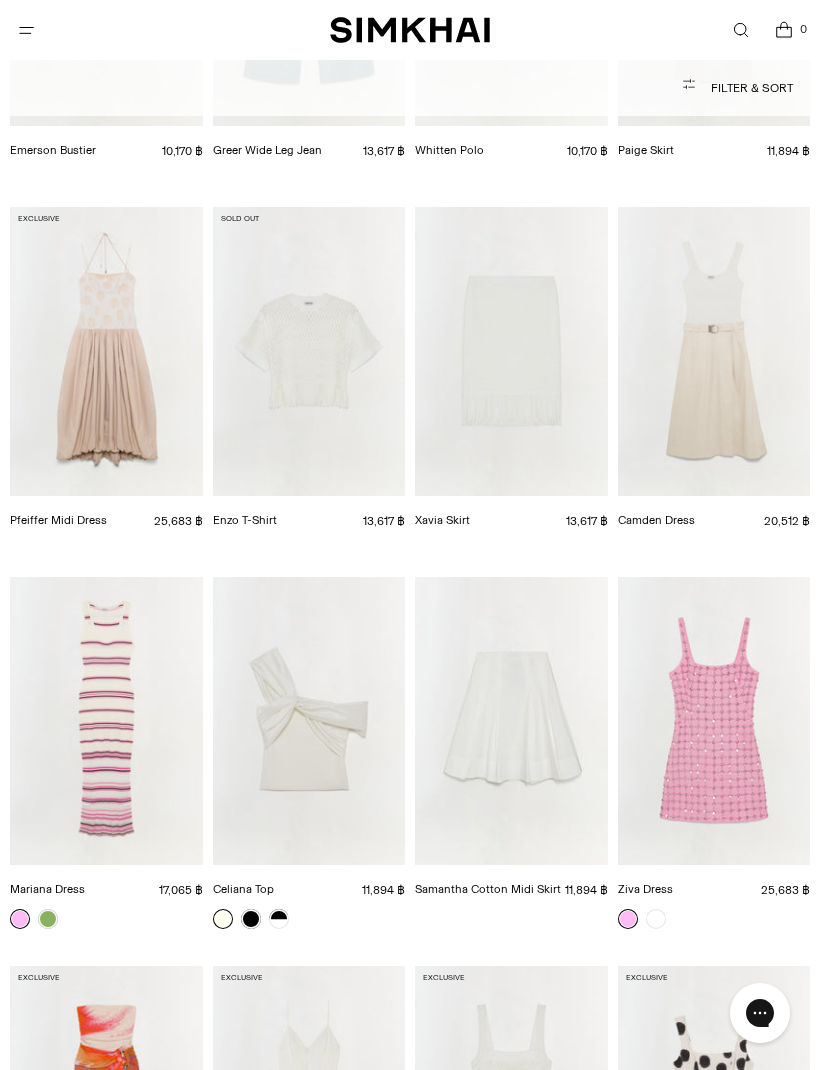 click at bounding box center [511, 721] 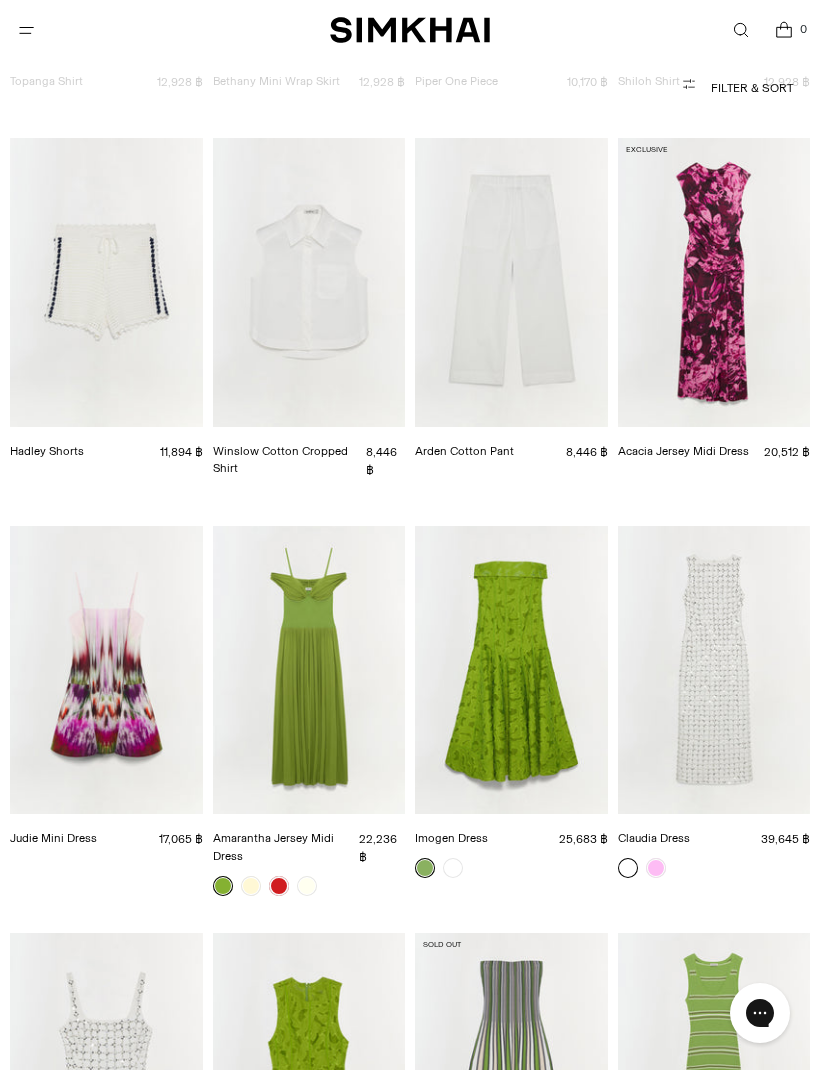 scroll, scrollTop: 21870, scrollLeft: 0, axis: vertical 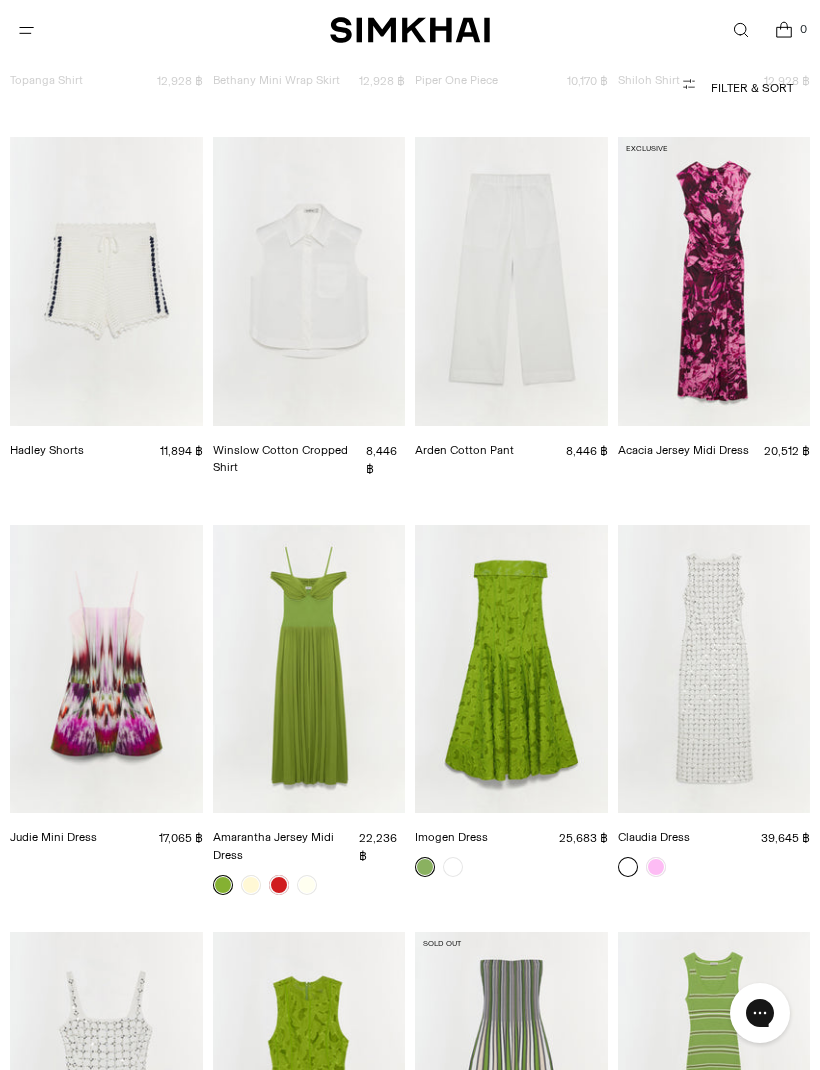 click at bounding box center [309, 281] 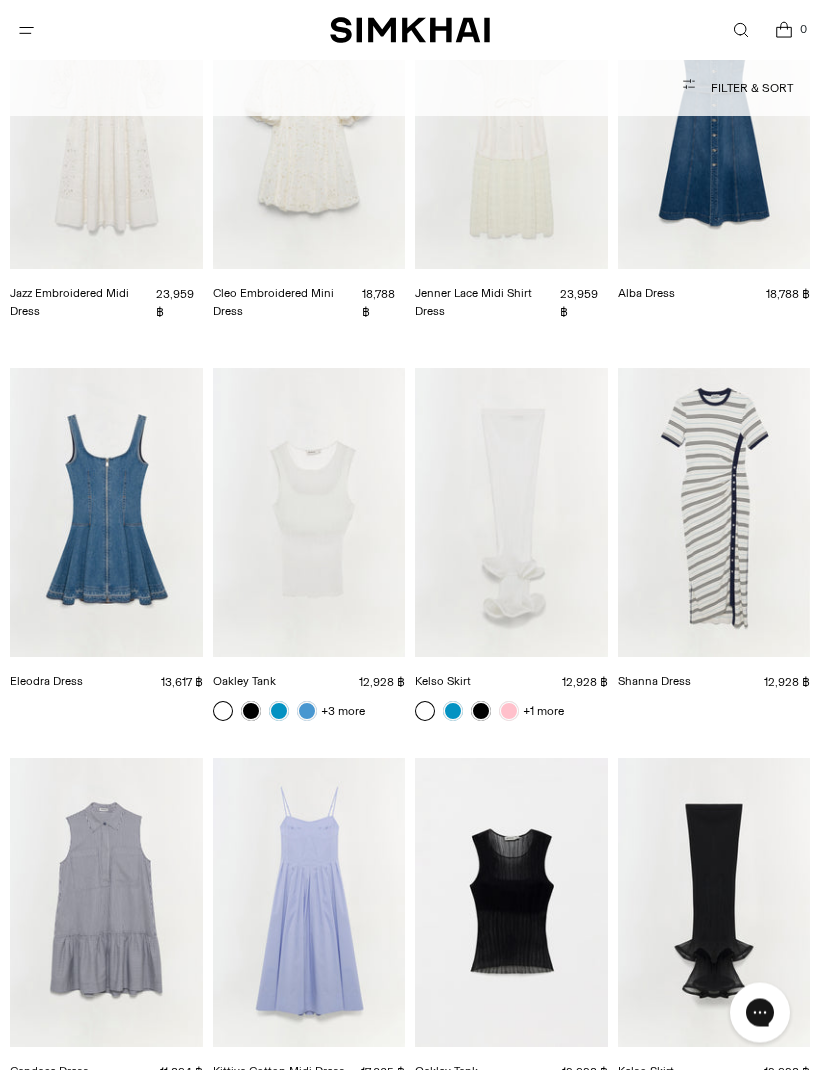 scroll, scrollTop: 27085, scrollLeft: 0, axis: vertical 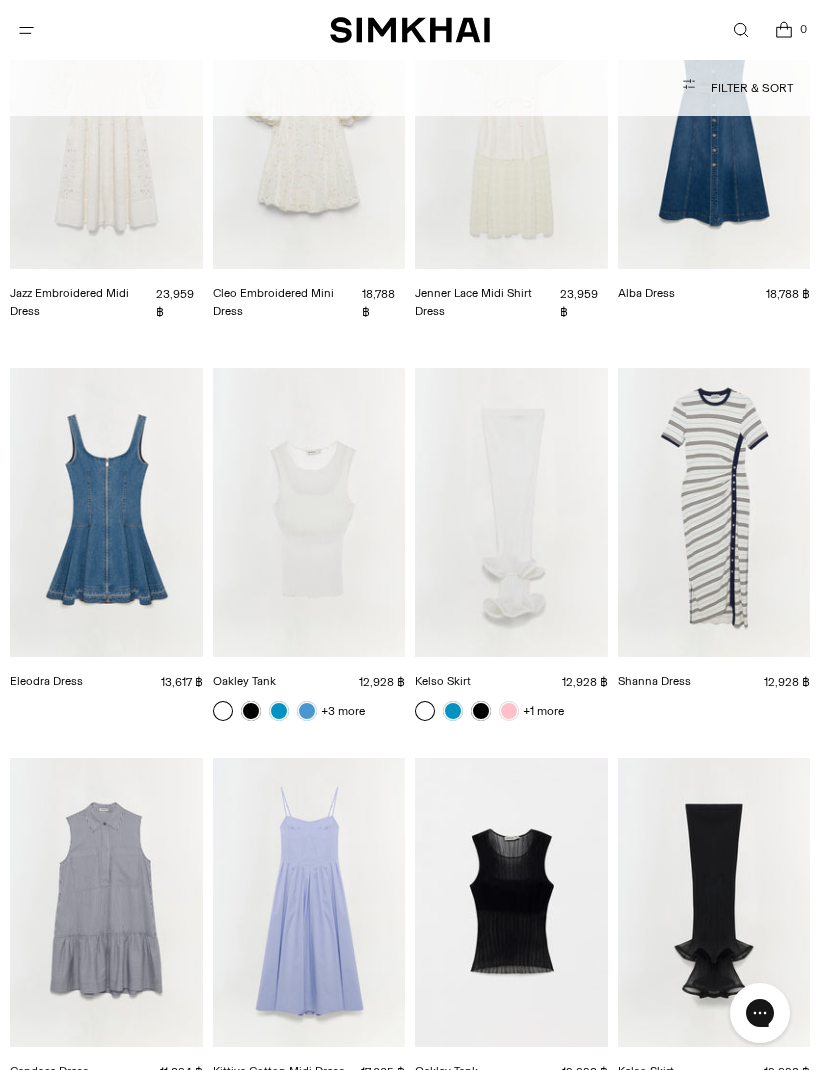 click at bounding box center [714, 512] 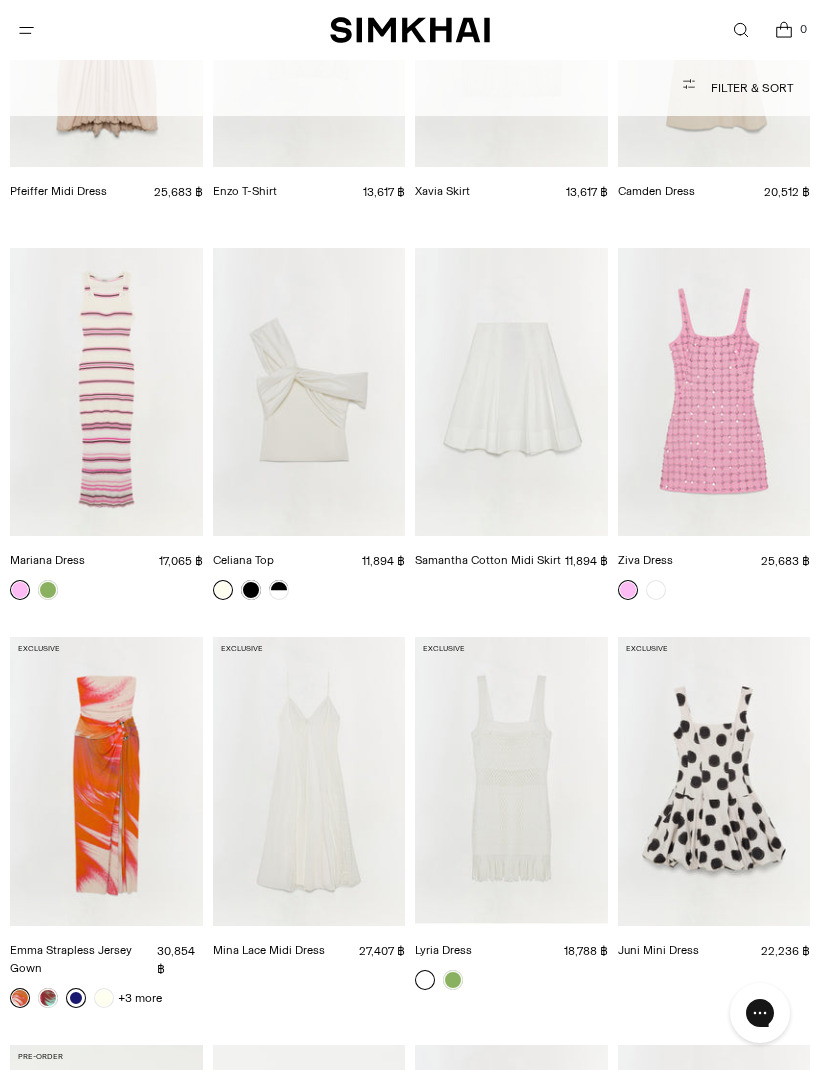 scroll, scrollTop: 25721, scrollLeft: 0, axis: vertical 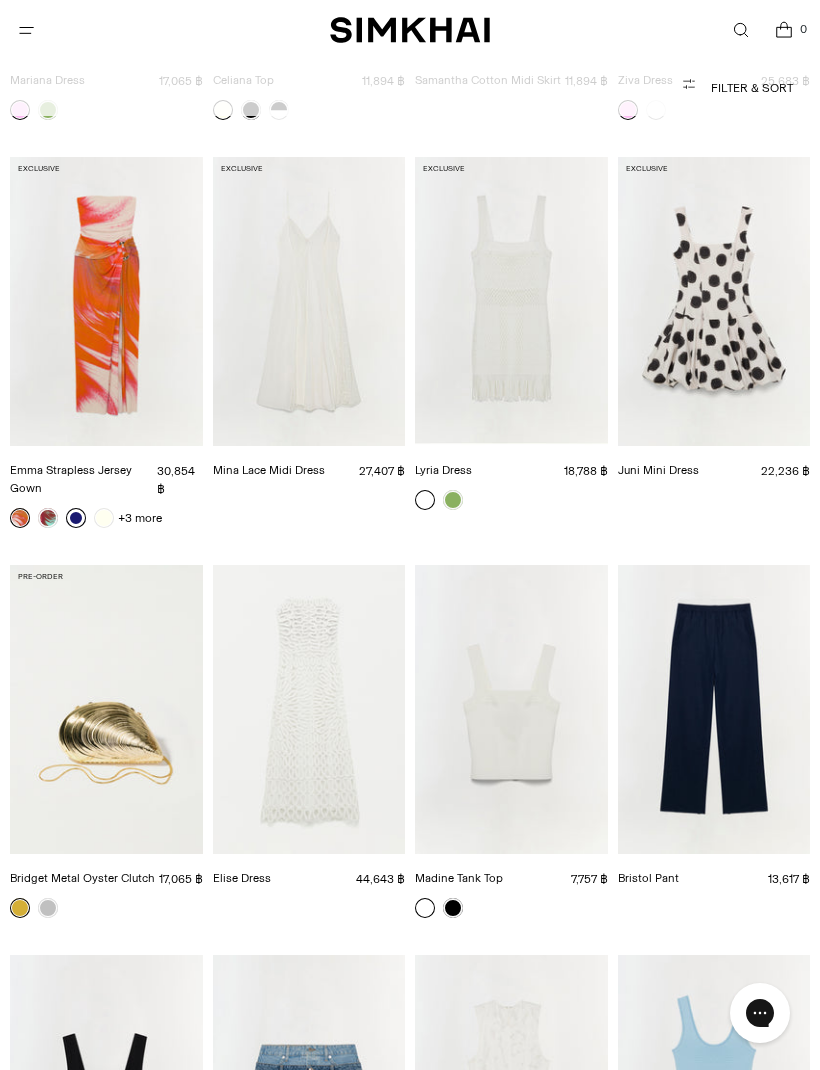 click at bounding box center [511, 709] 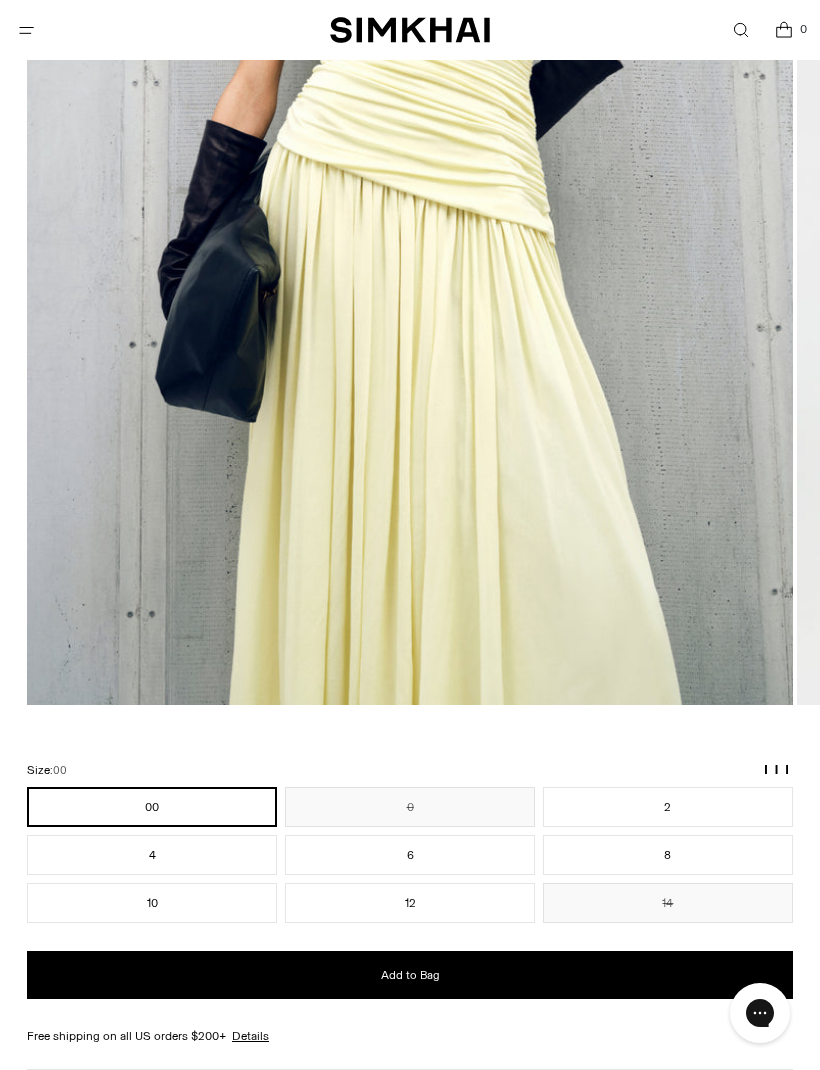 scroll, scrollTop: 0, scrollLeft: 0, axis: both 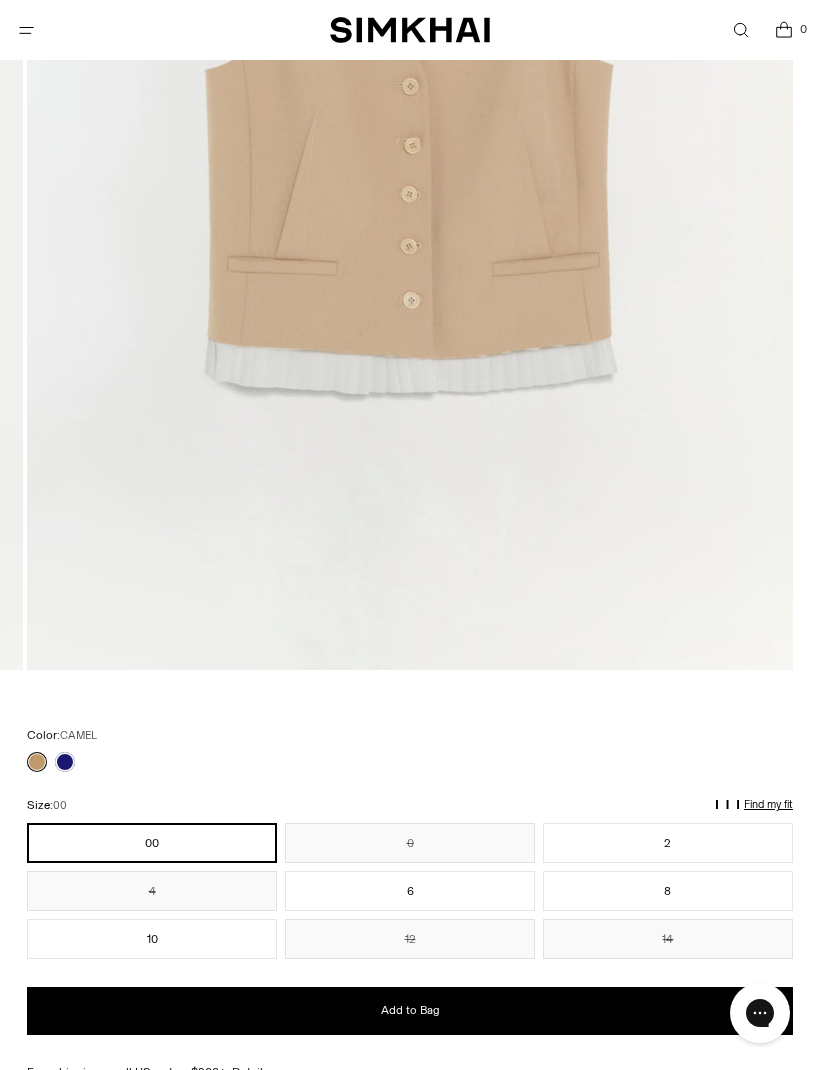 click at bounding box center (65, 762) 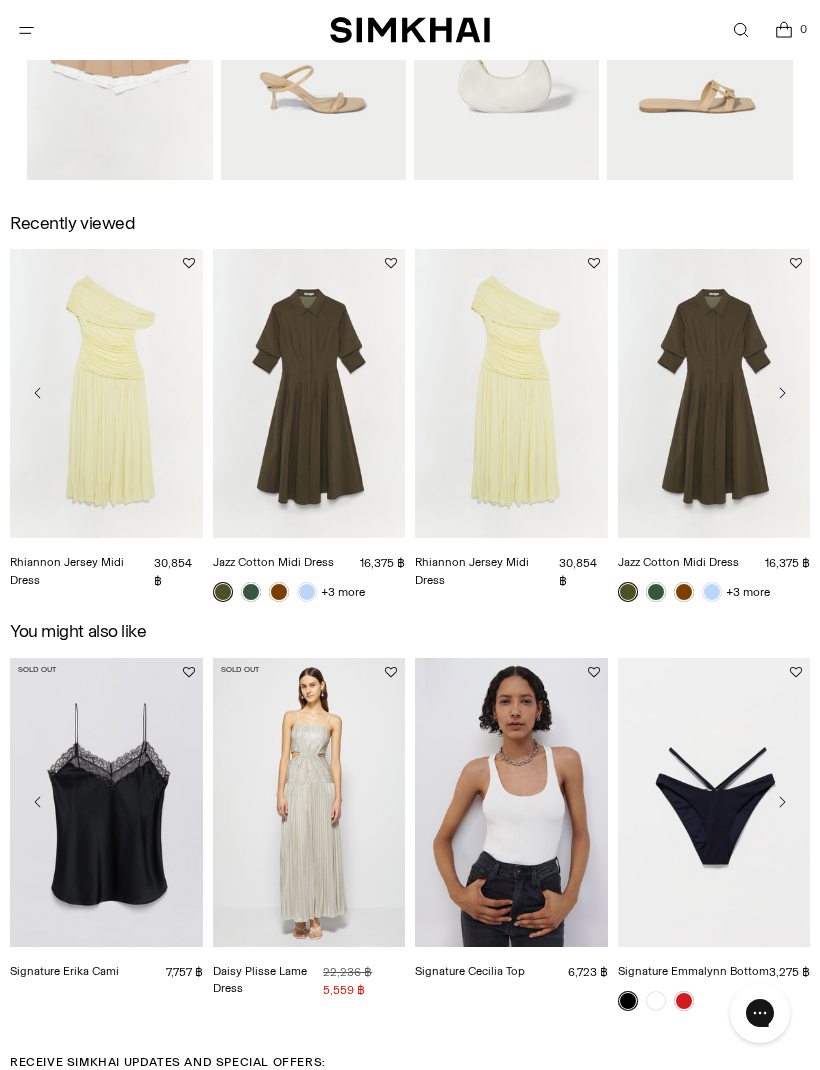 scroll, scrollTop: 2248, scrollLeft: 0, axis: vertical 